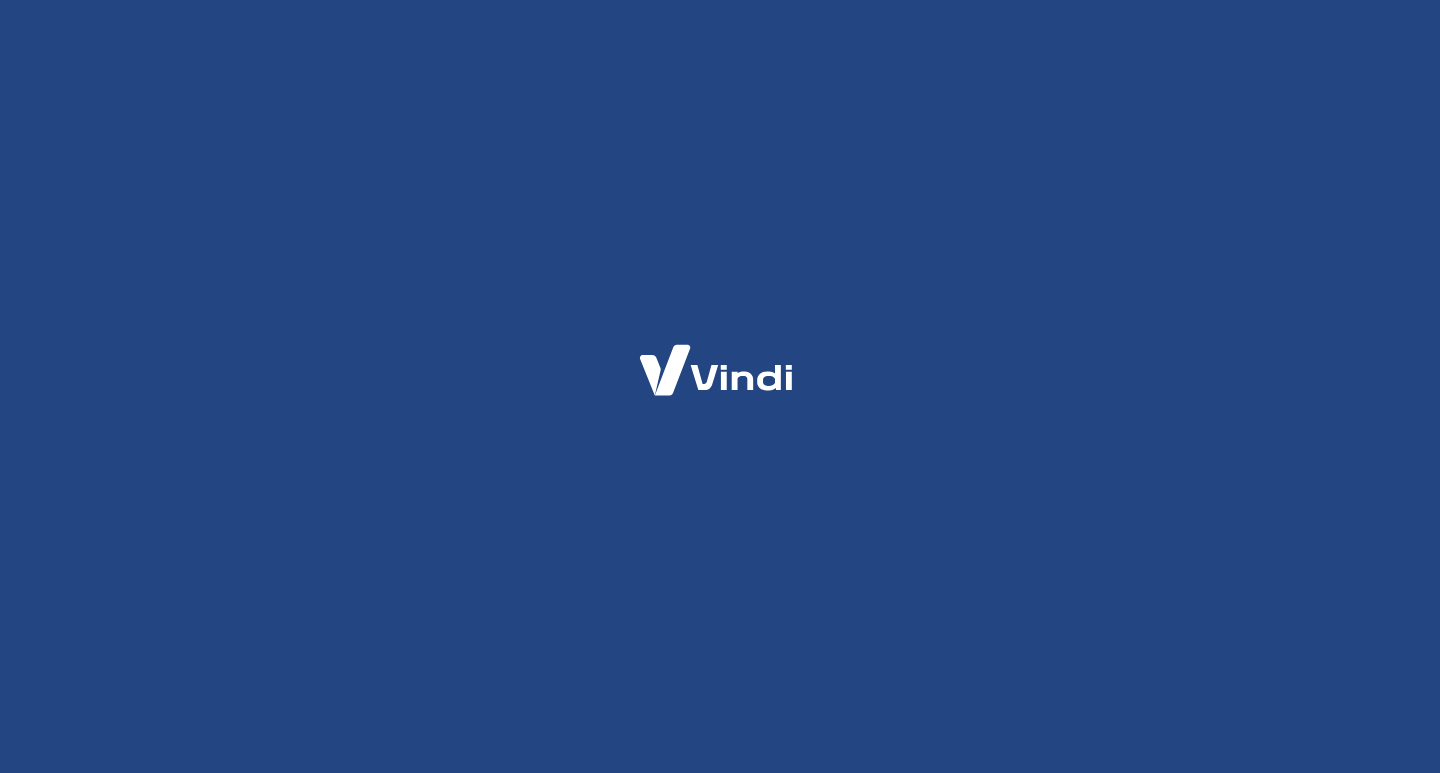 scroll, scrollTop: 0, scrollLeft: 0, axis: both 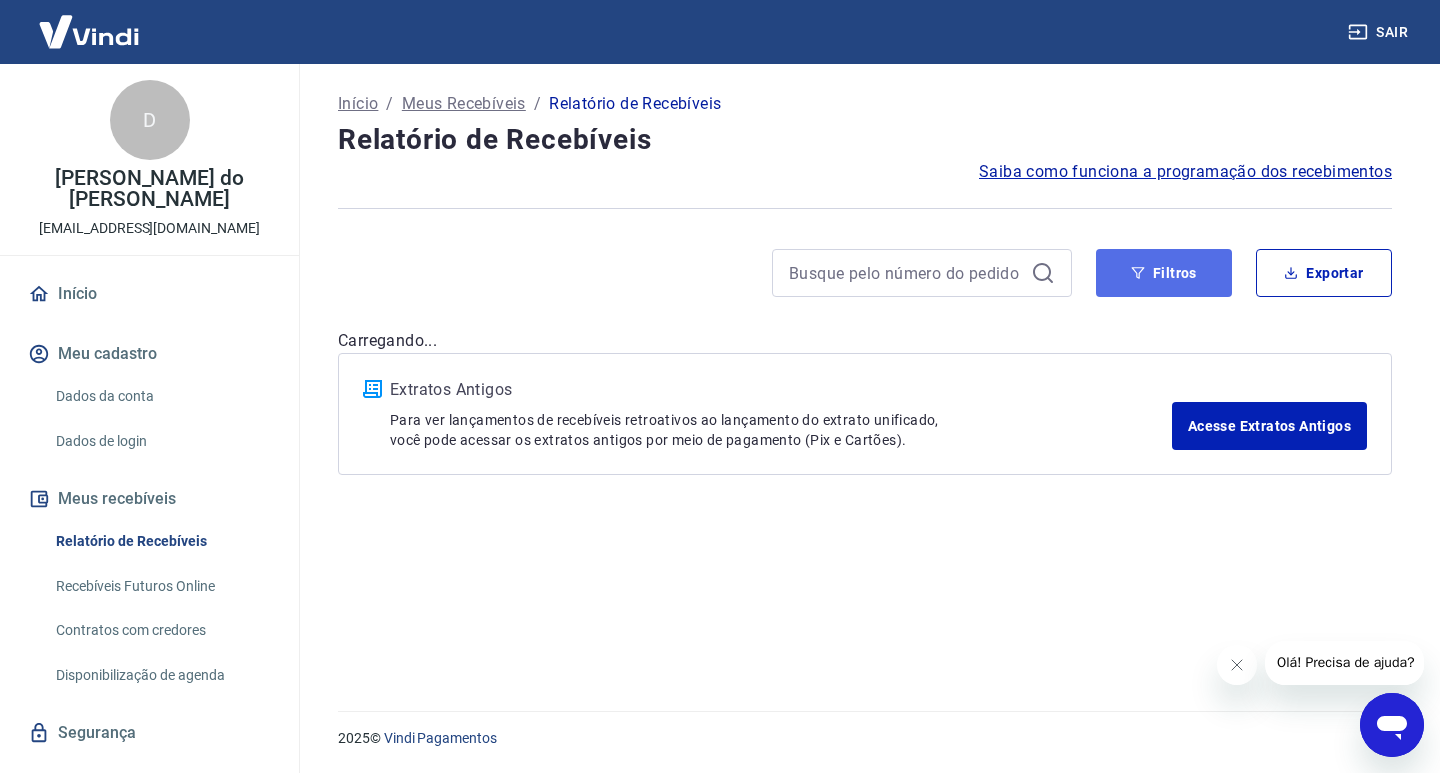 click on "Filtros" at bounding box center [1164, 273] 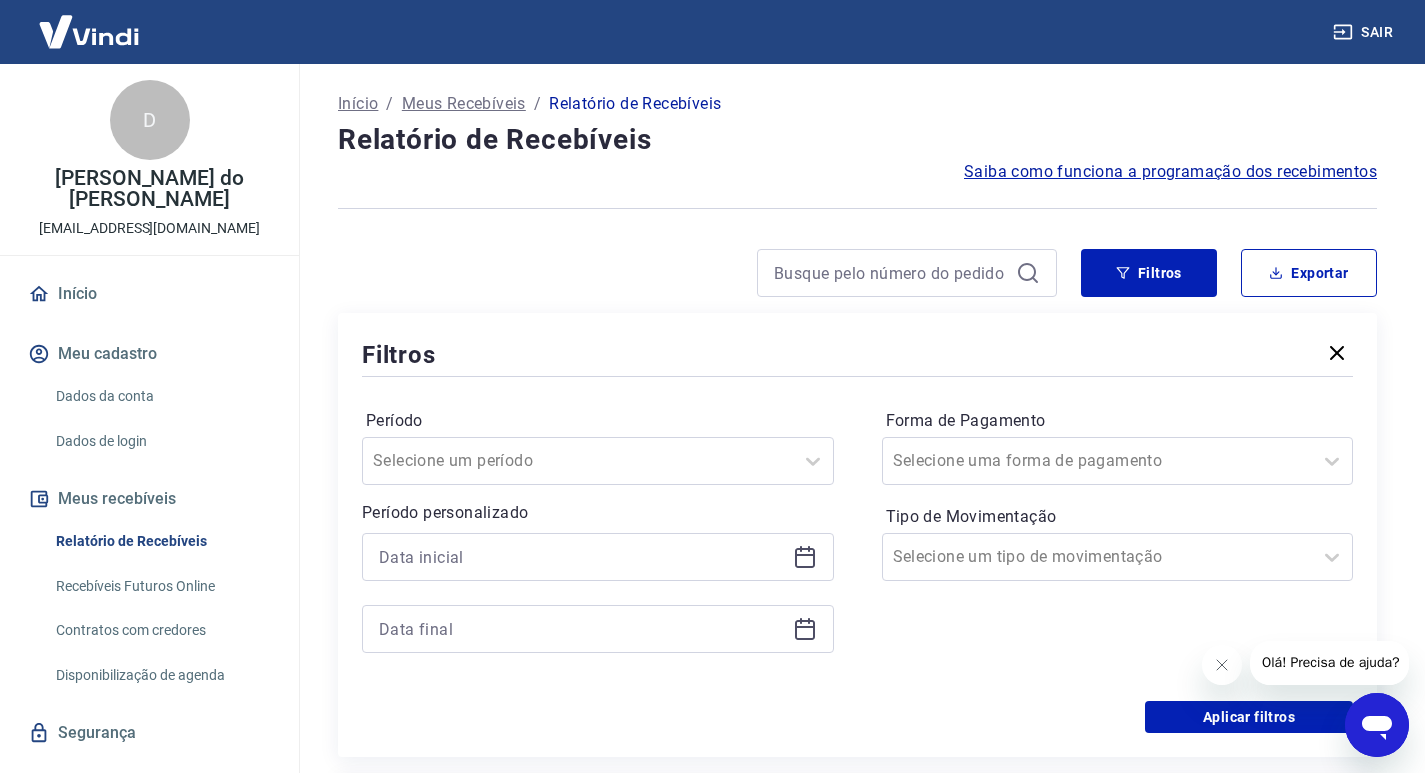 click 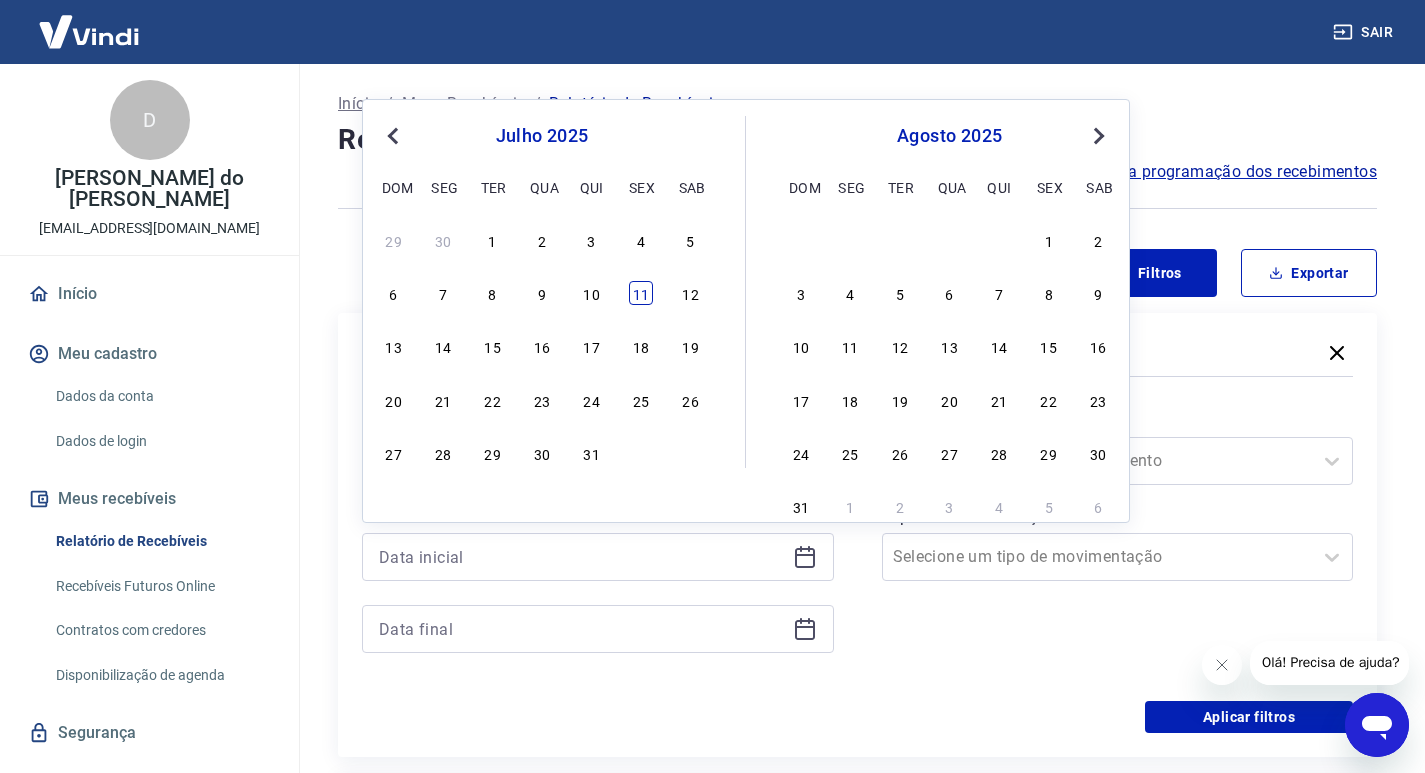 click on "11" at bounding box center [641, 293] 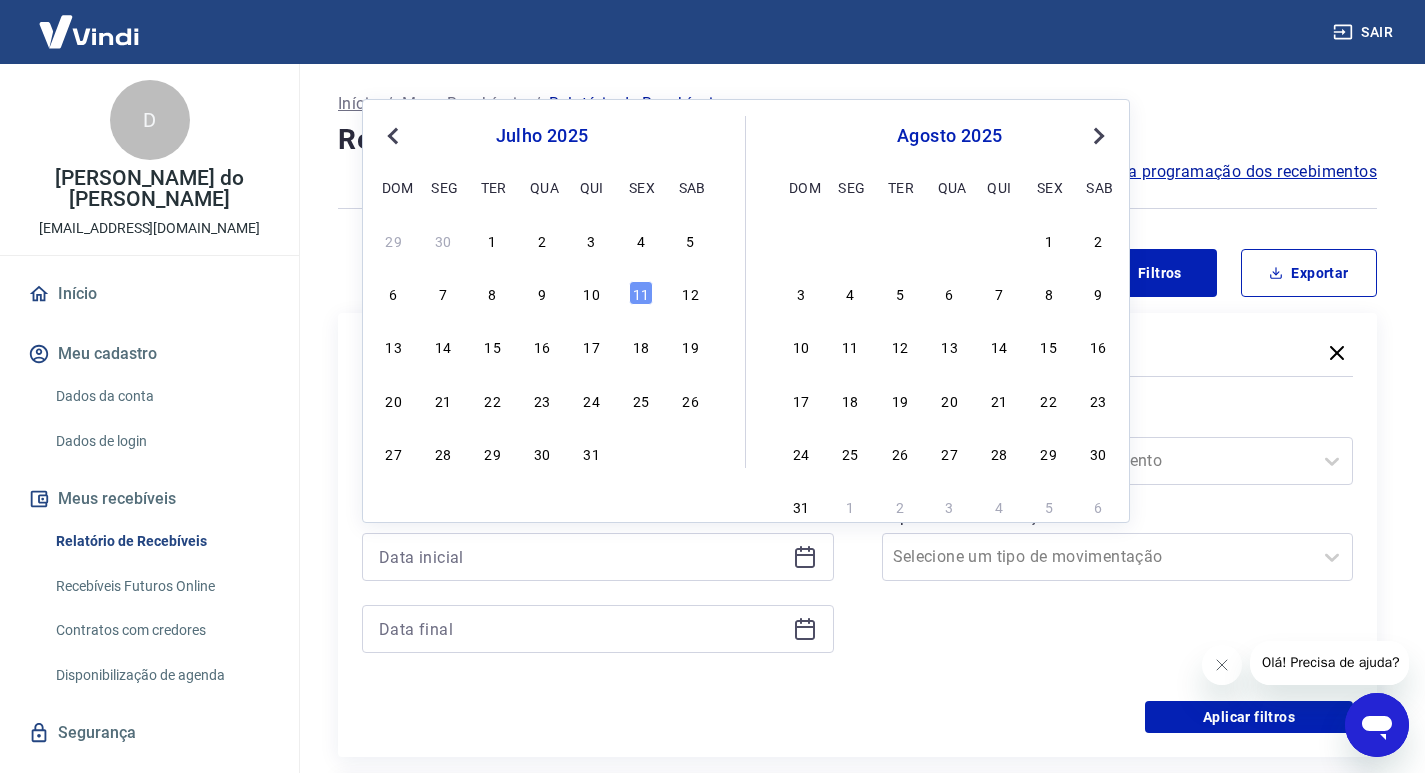 click 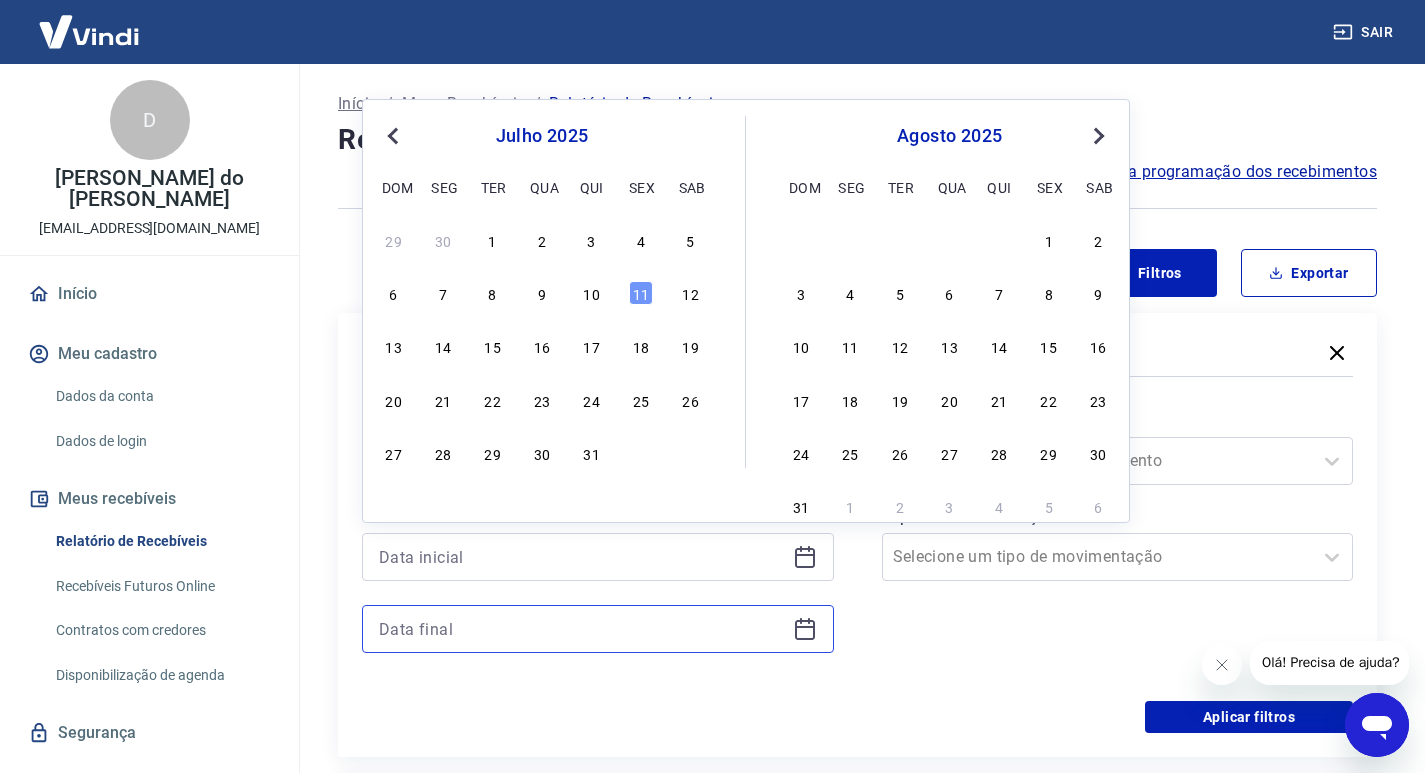 type on "[DATE]" 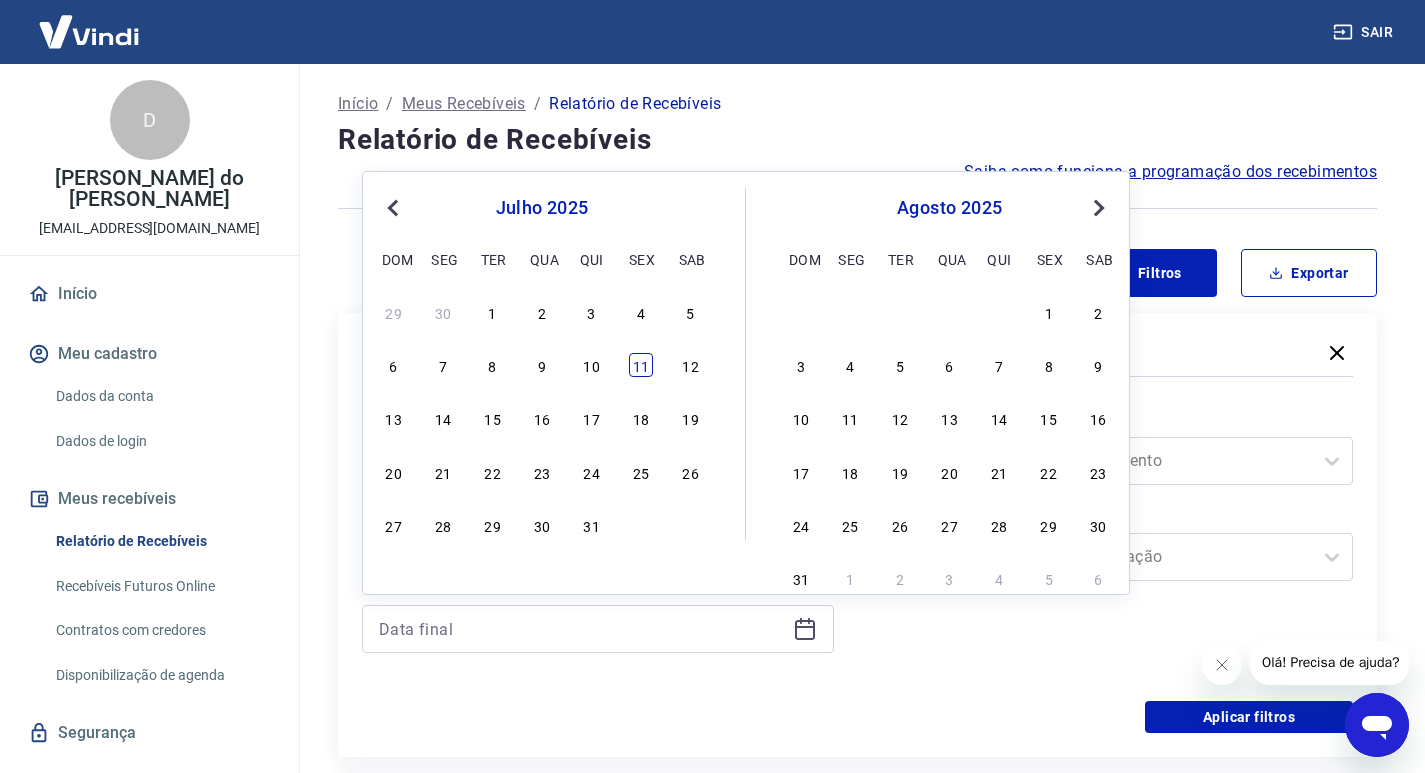 click on "11" at bounding box center (641, 365) 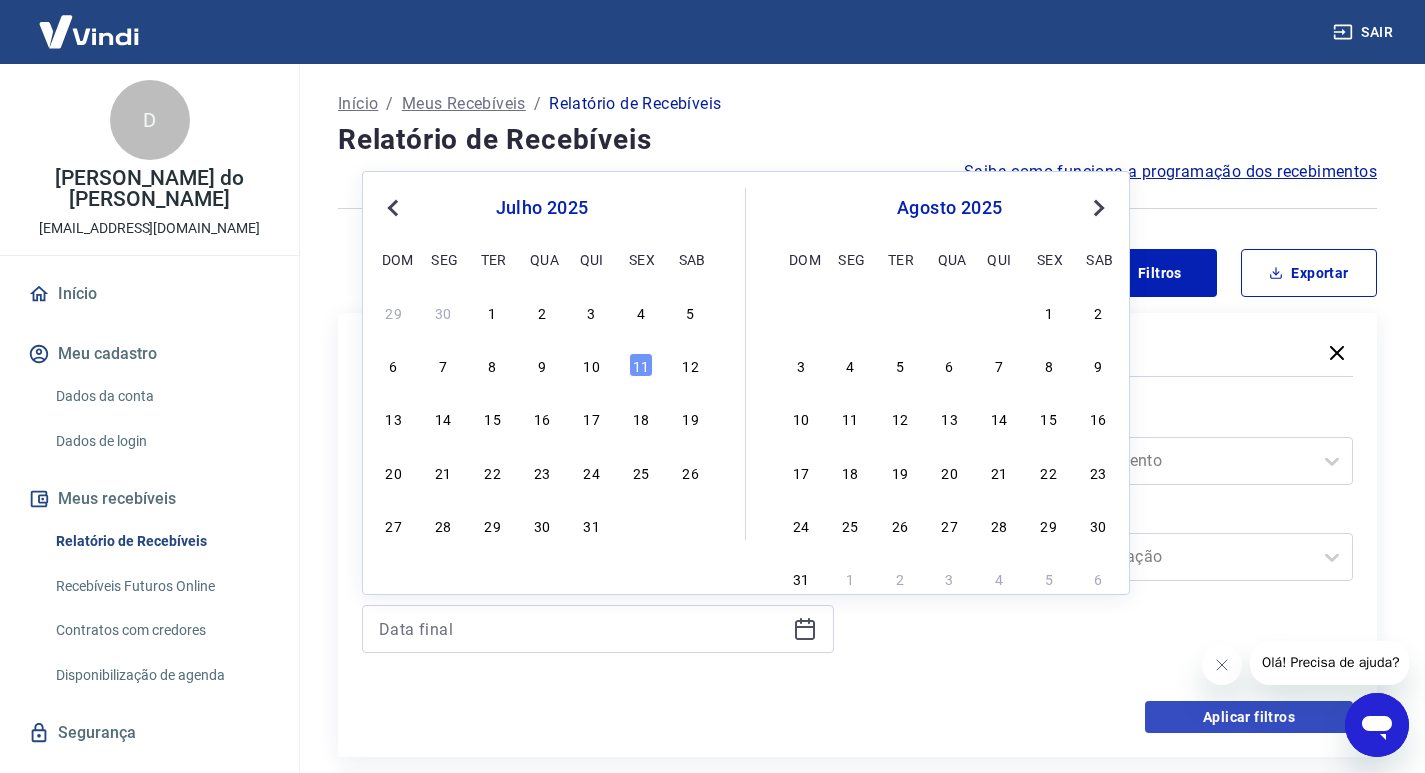type on "[DATE]" 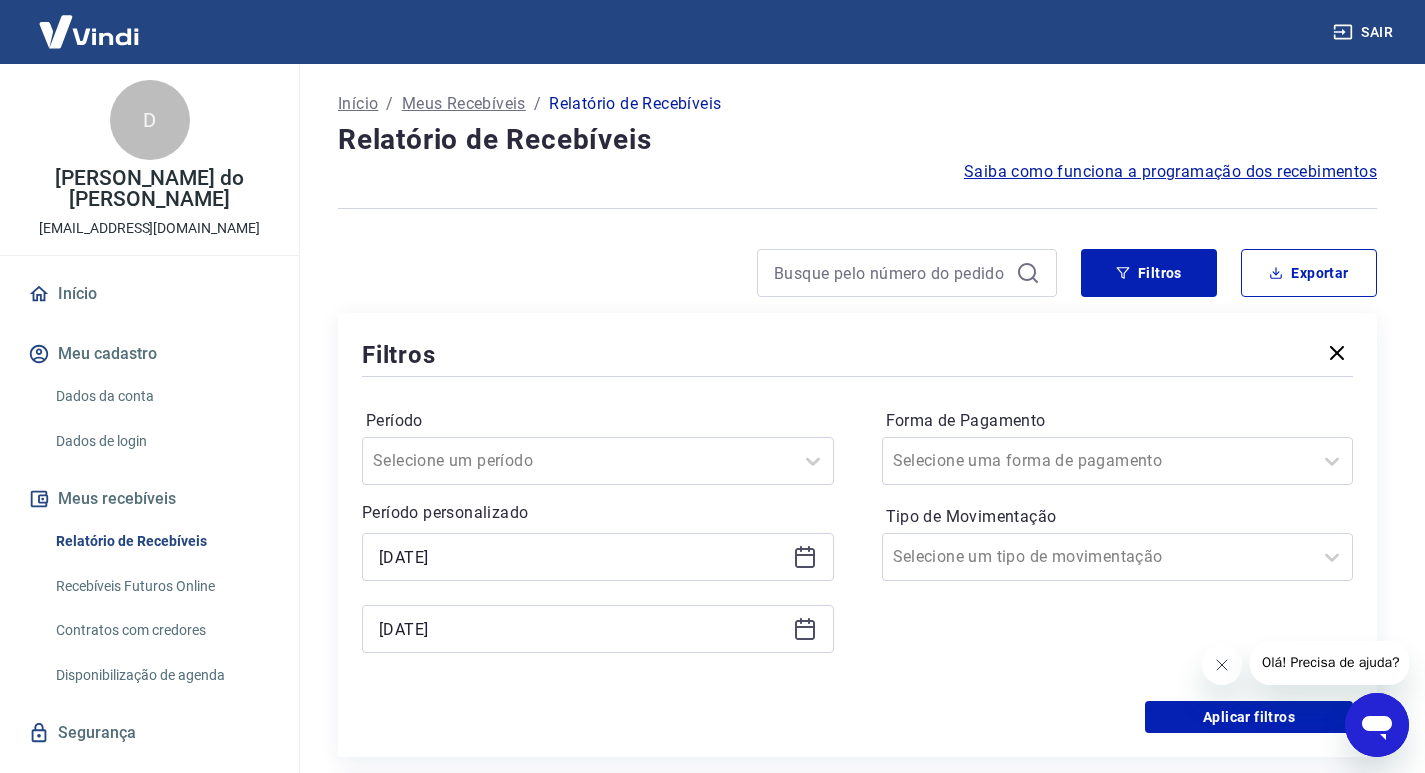 drag, startPoint x: 1218, startPoint y: 663, endPoint x: 2394, endPoint y: 1355, distance: 1364.4926 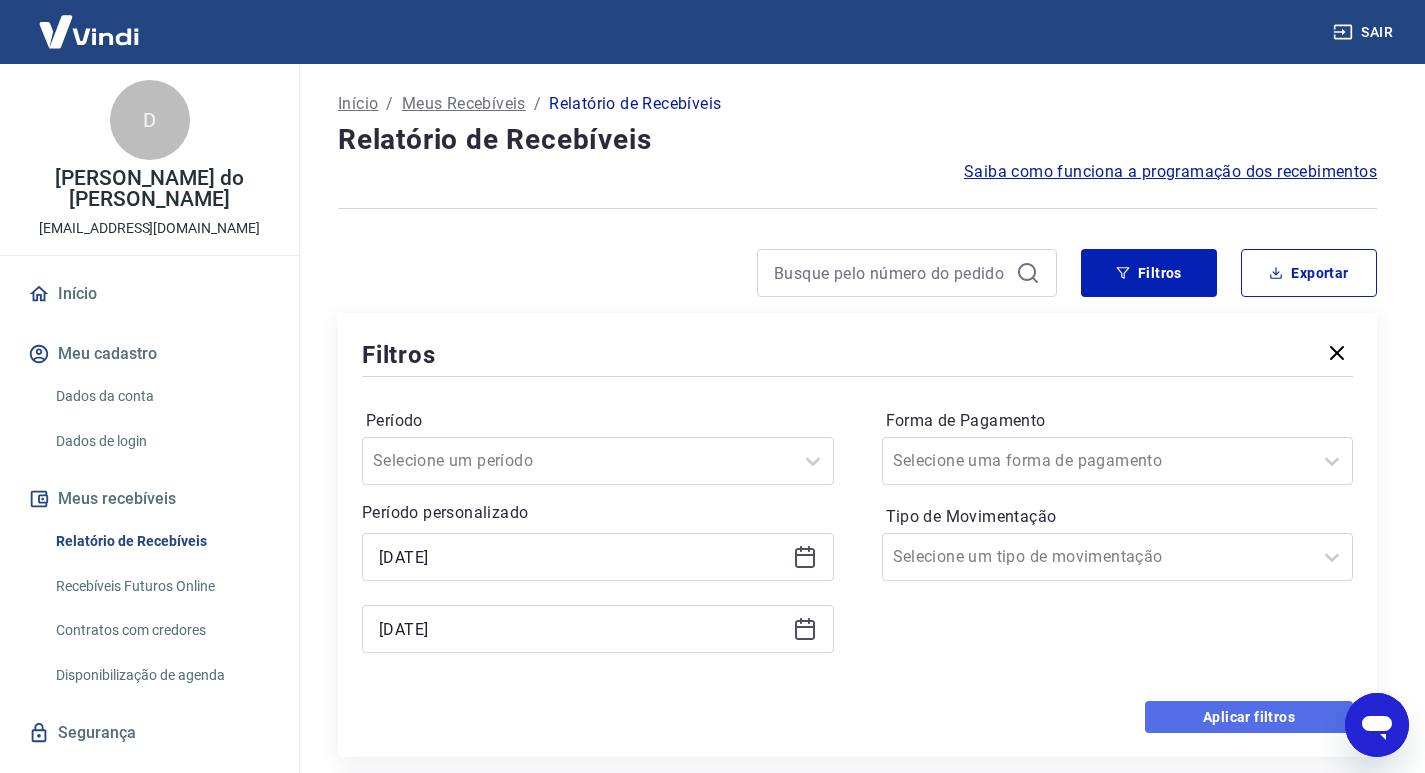click on "Aplicar filtros" at bounding box center [1249, 717] 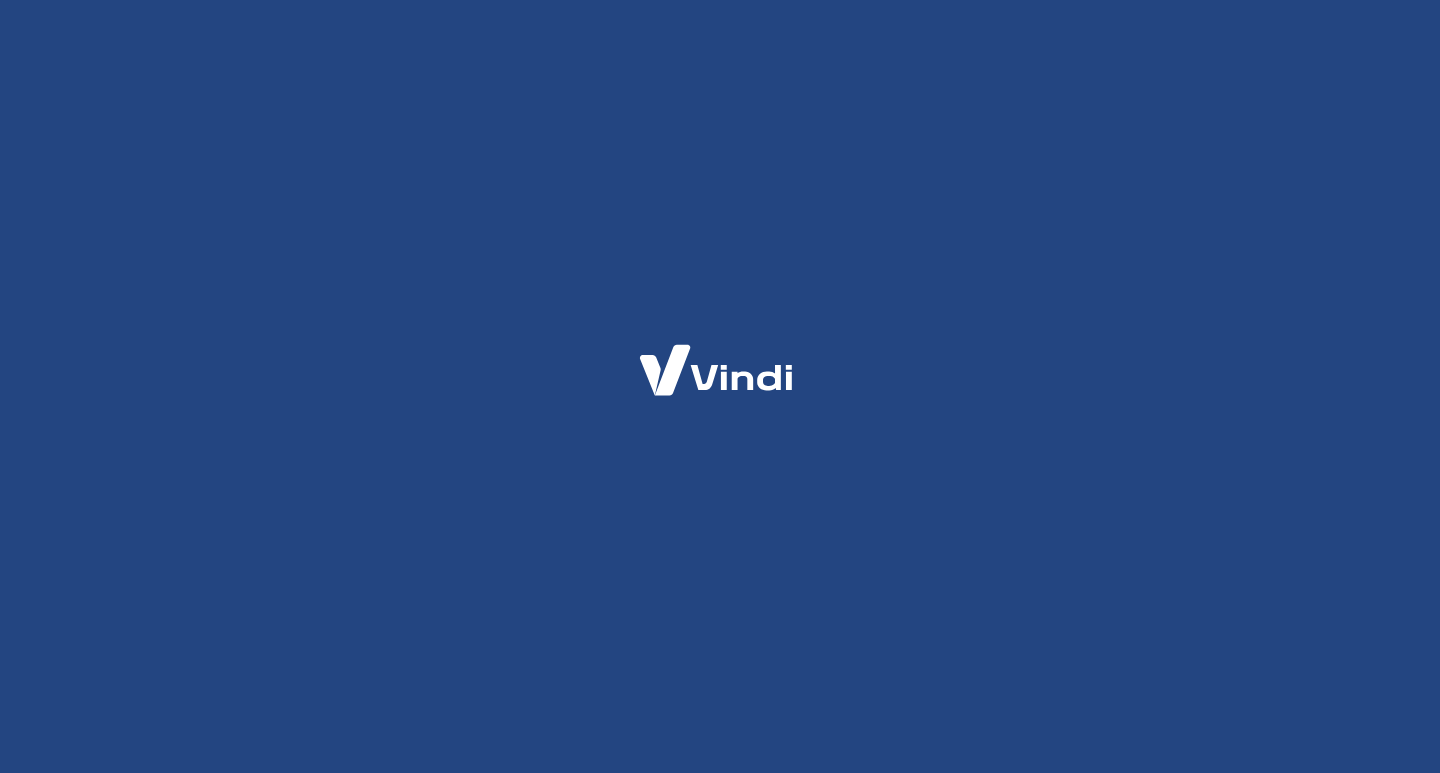 scroll, scrollTop: 0, scrollLeft: 0, axis: both 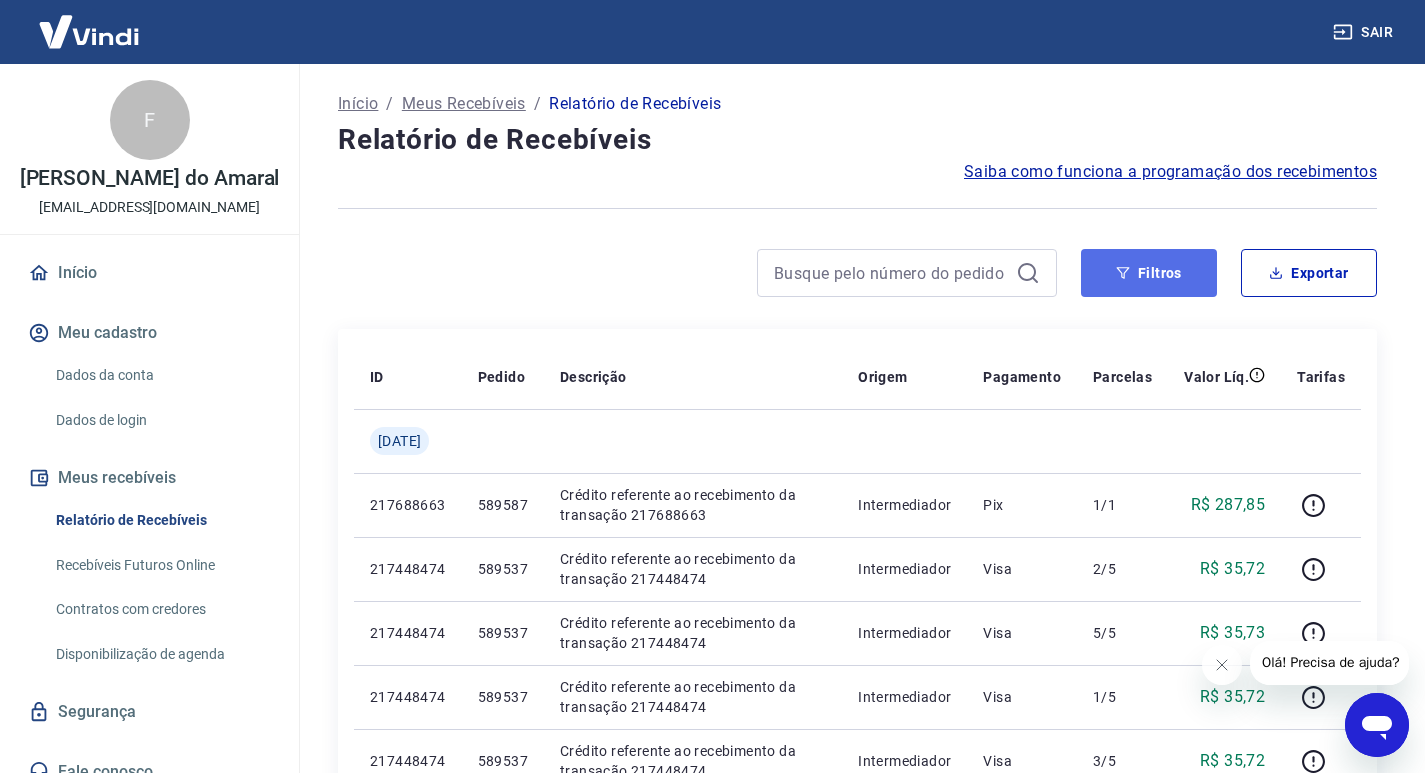 click on "Filtros" at bounding box center [1149, 273] 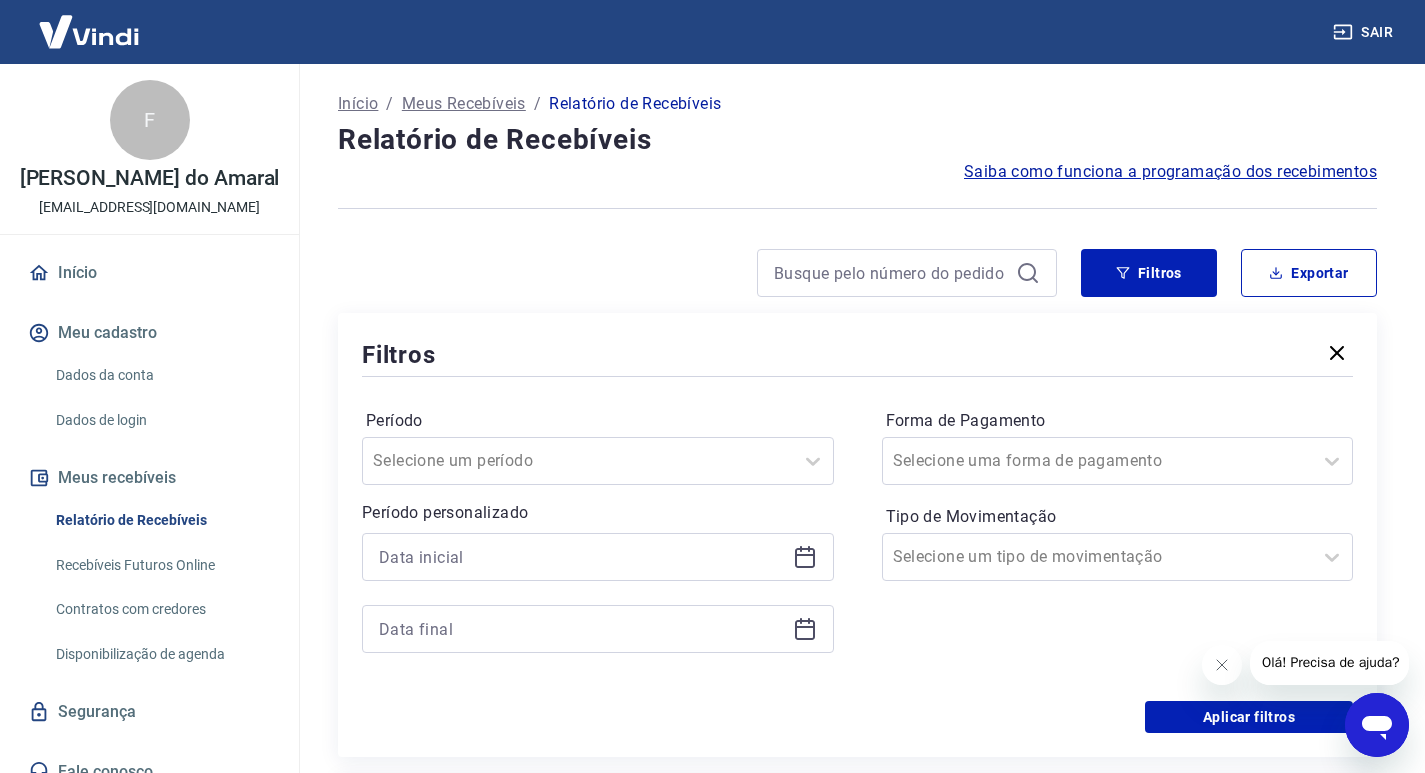 click 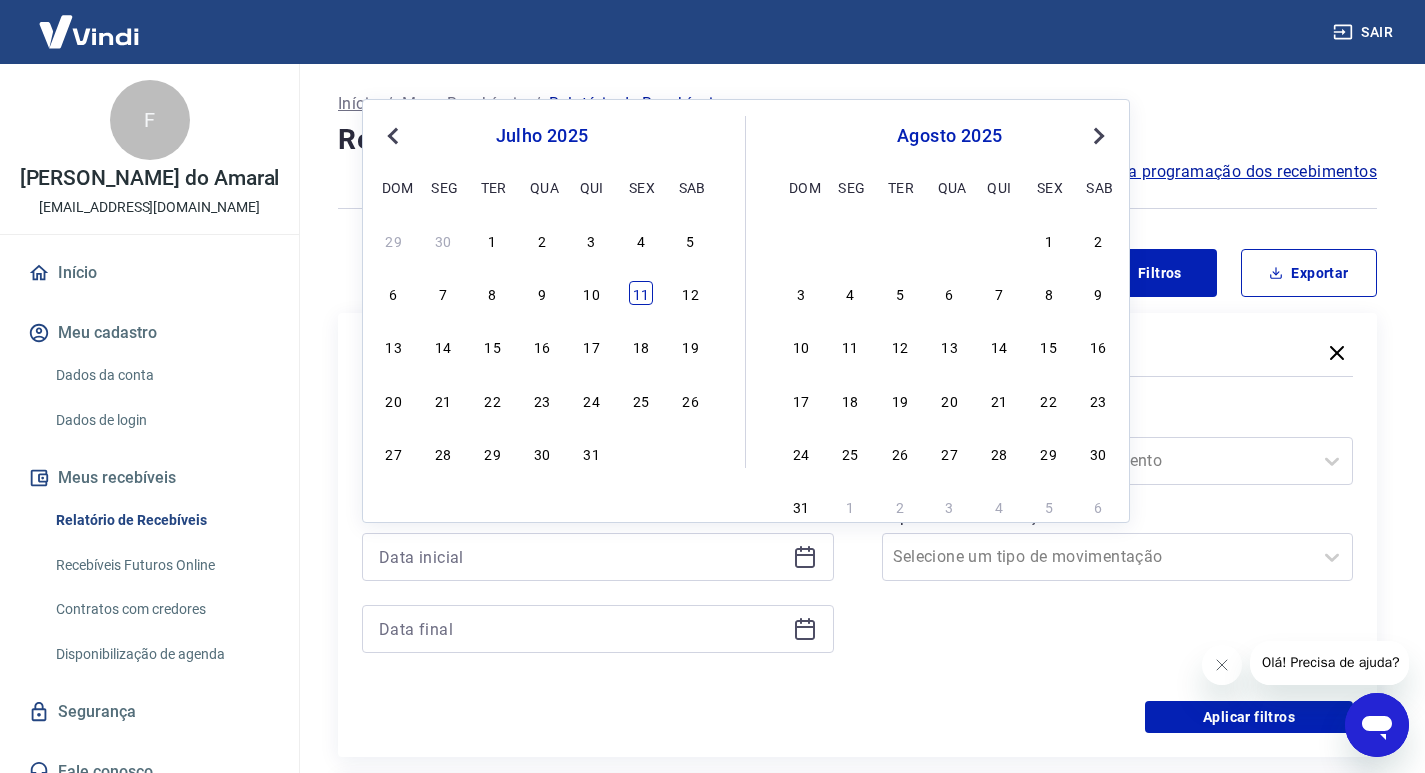 click on "11" at bounding box center [641, 293] 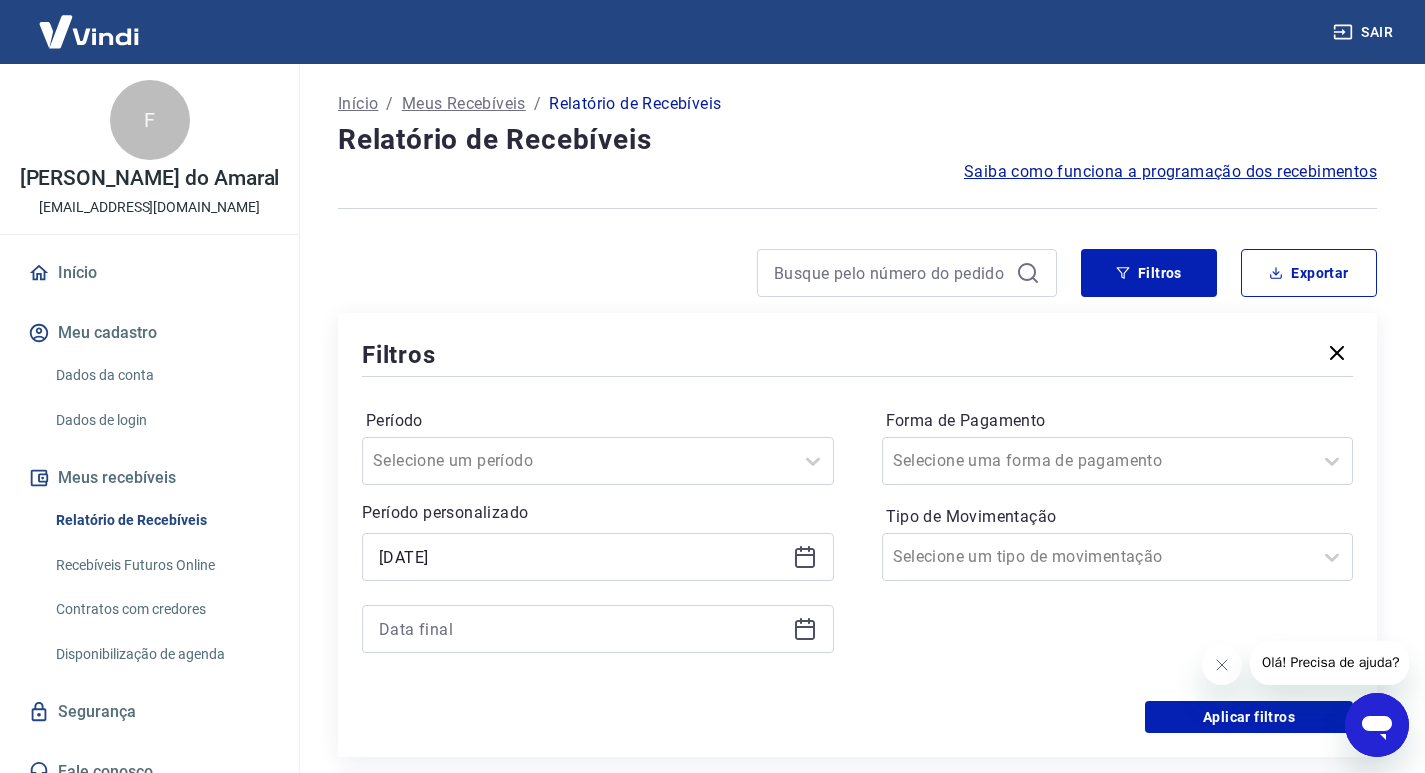 type on "[DATE]" 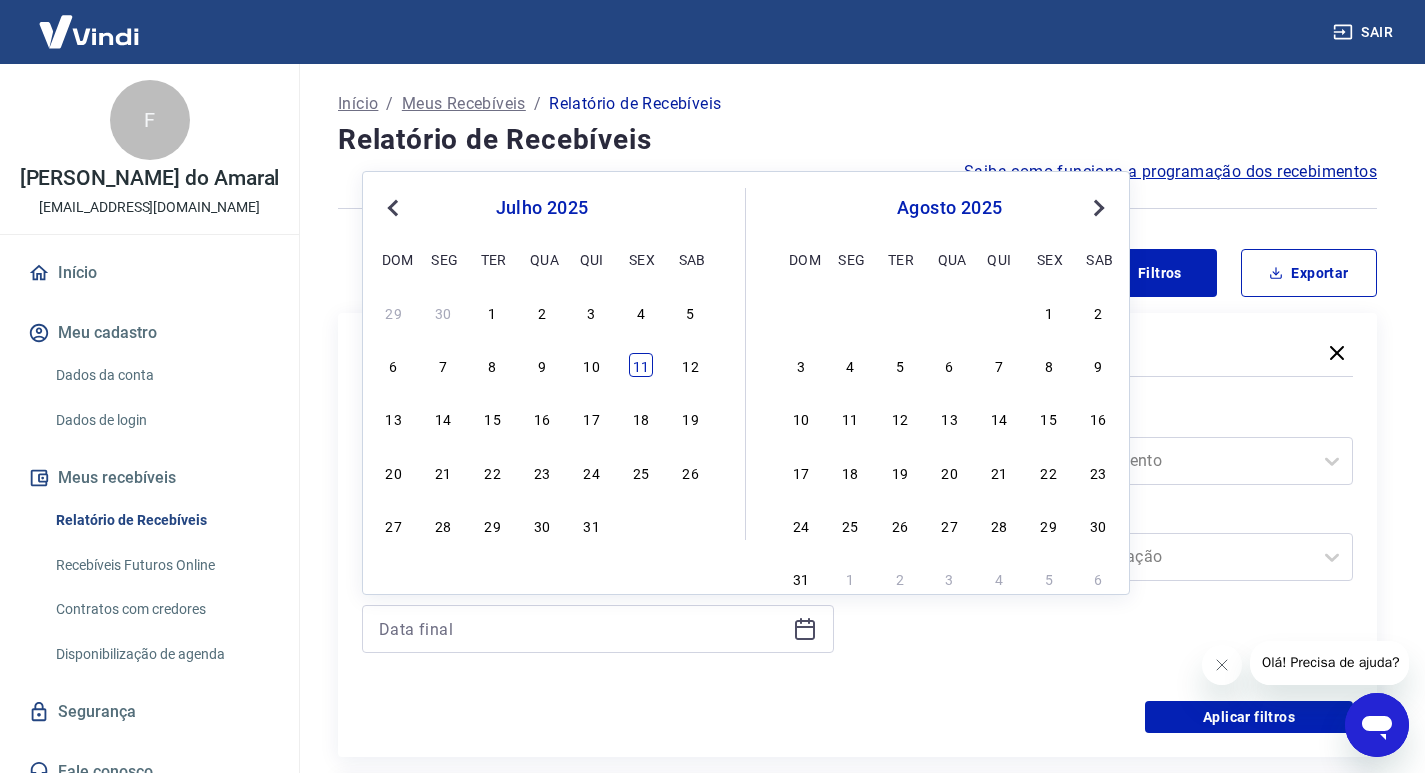 click on "11" at bounding box center [641, 365] 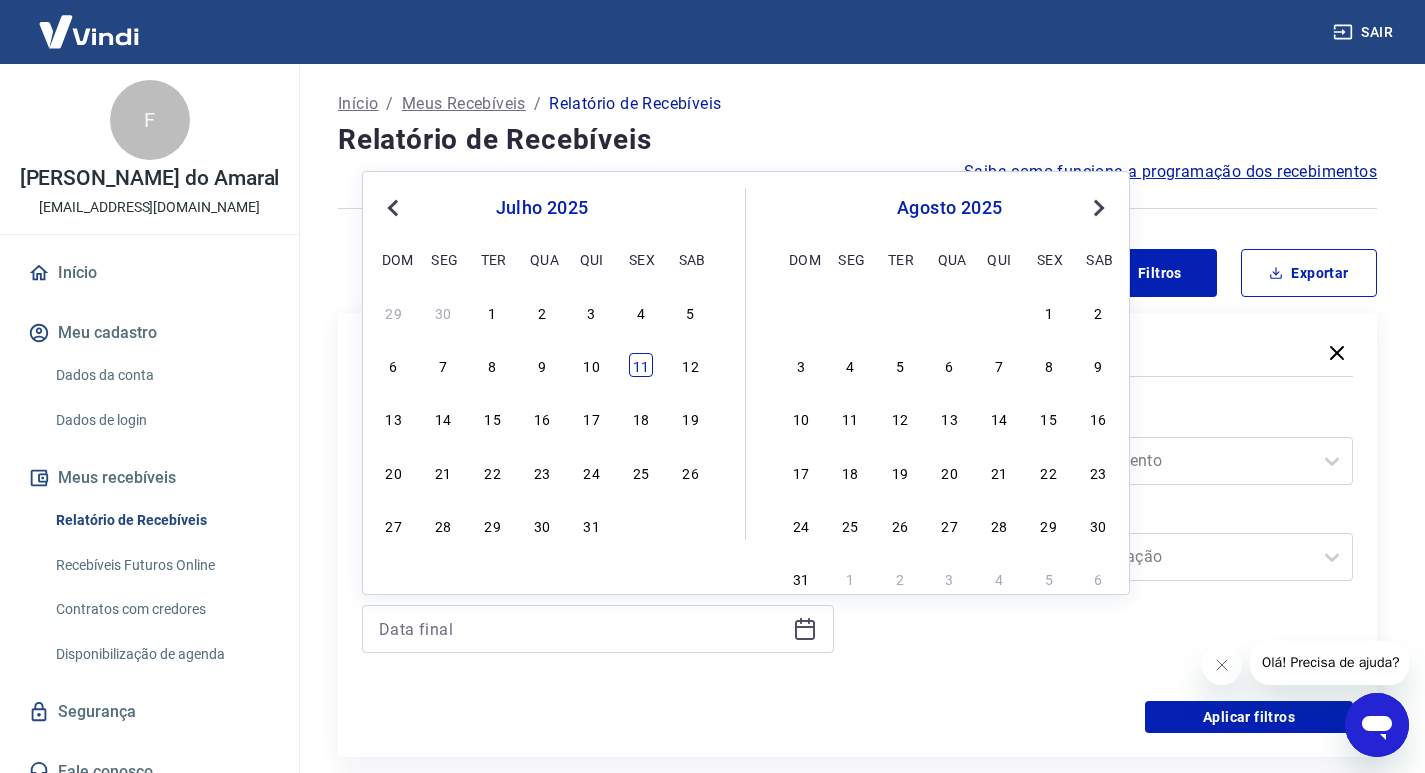 type on "[DATE]" 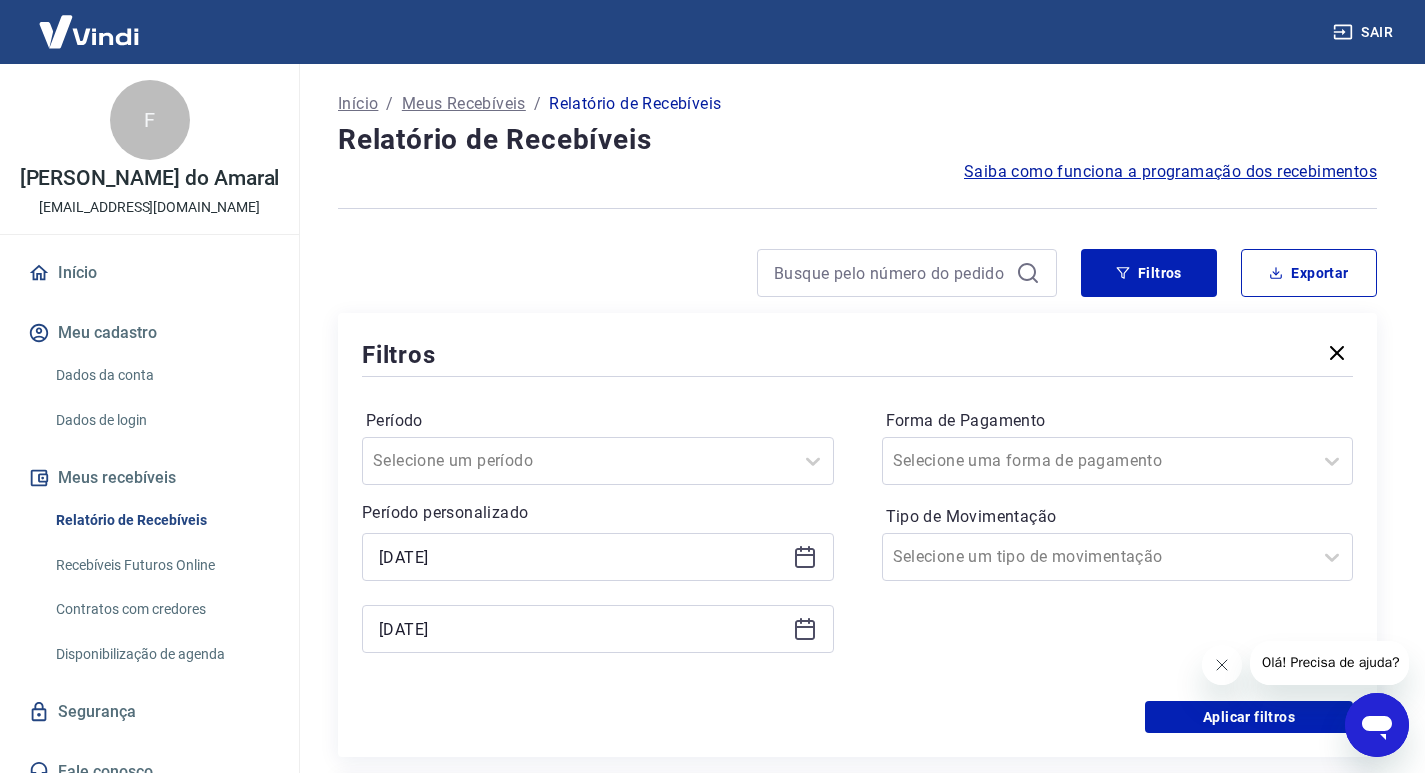 click 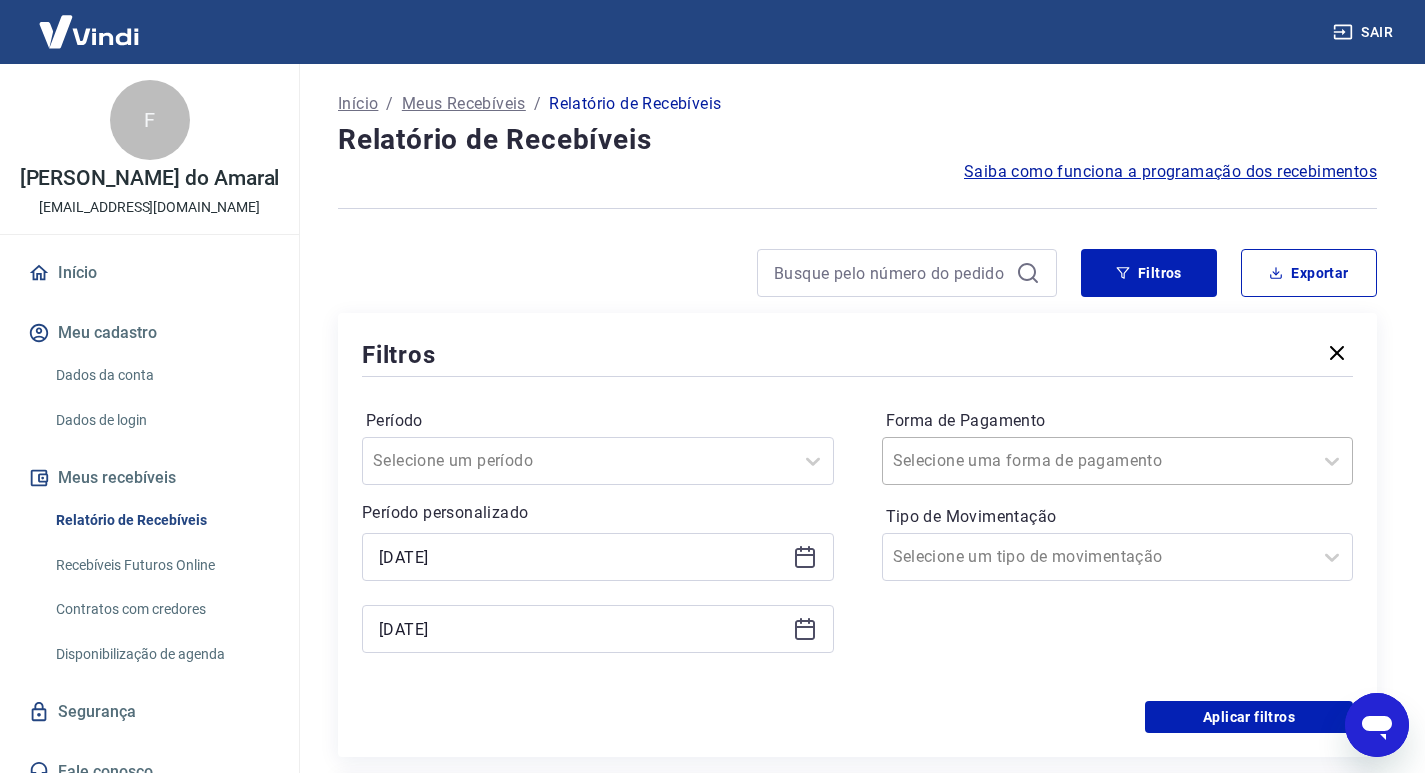 click on "Forma de Pagamento" at bounding box center (994, 461) 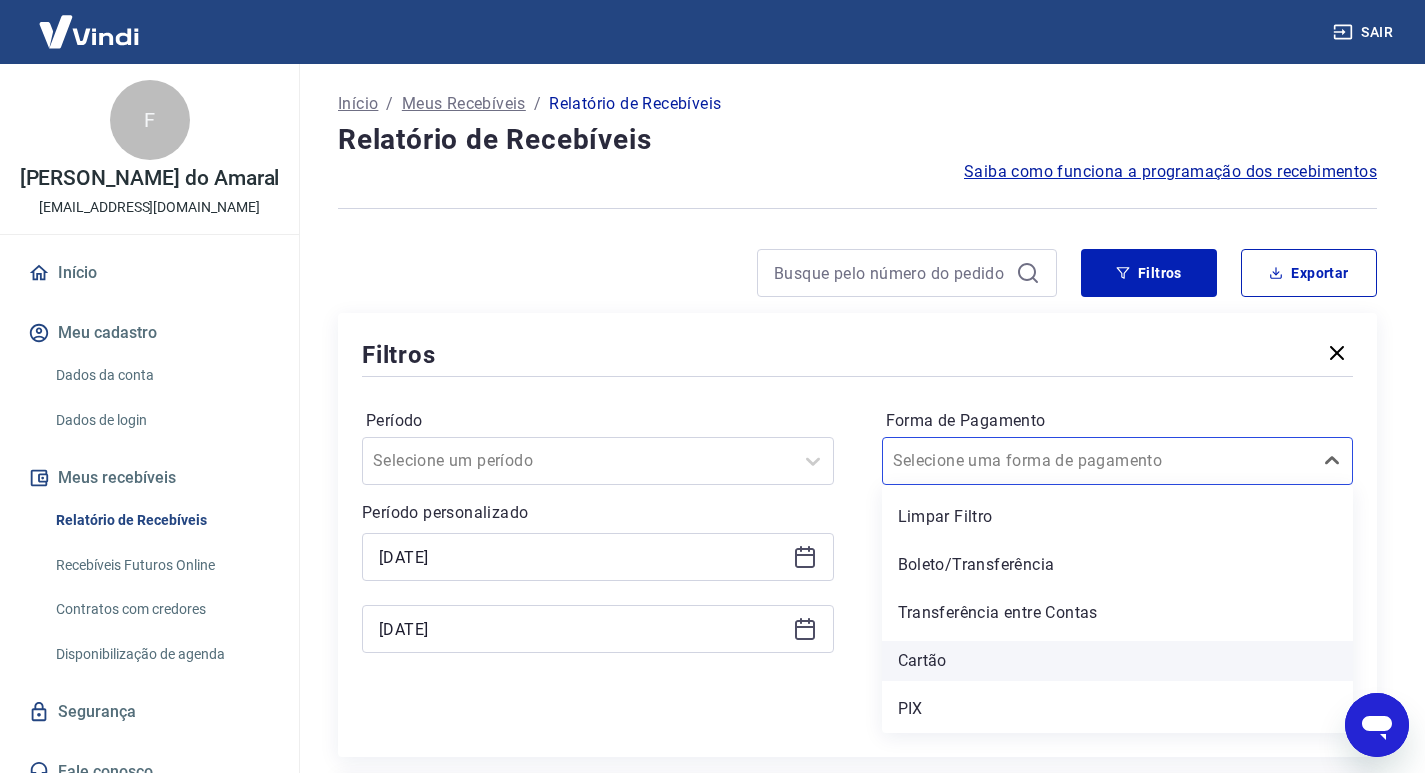 click on "Cartão" at bounding box center [1118, 661] 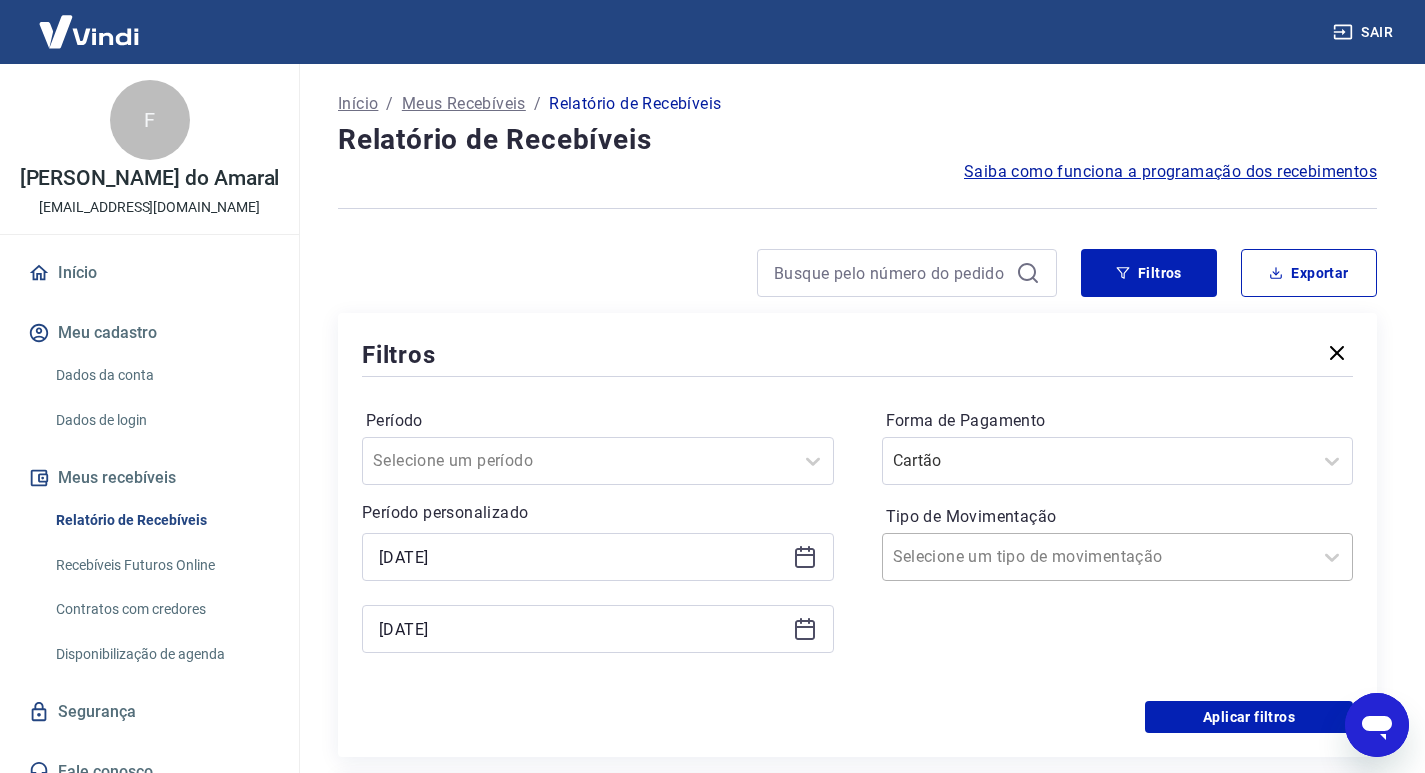scroll, scrollTop: 100, scrollLeft: 0, axis: vertical 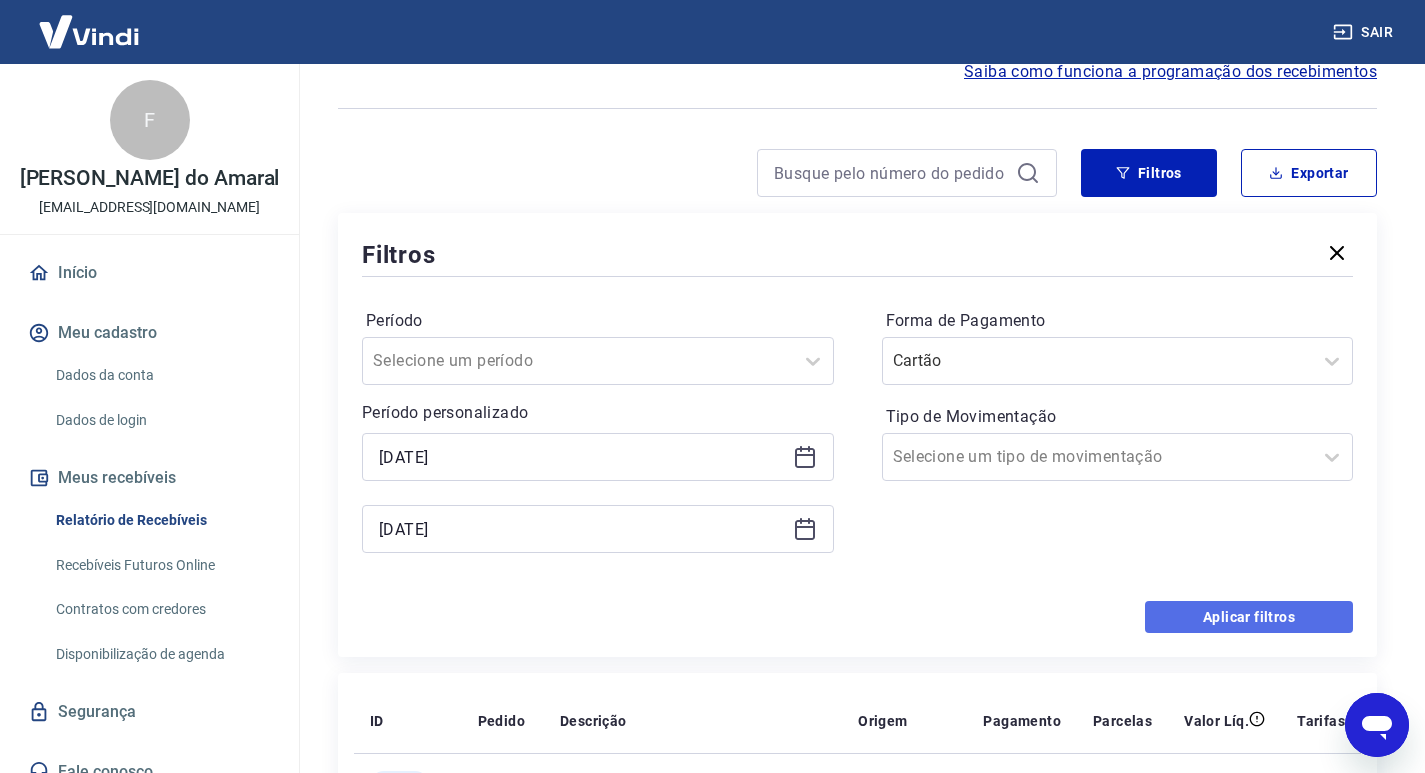 click on "Aplicar filtros" at bounding box center [1249, 617] 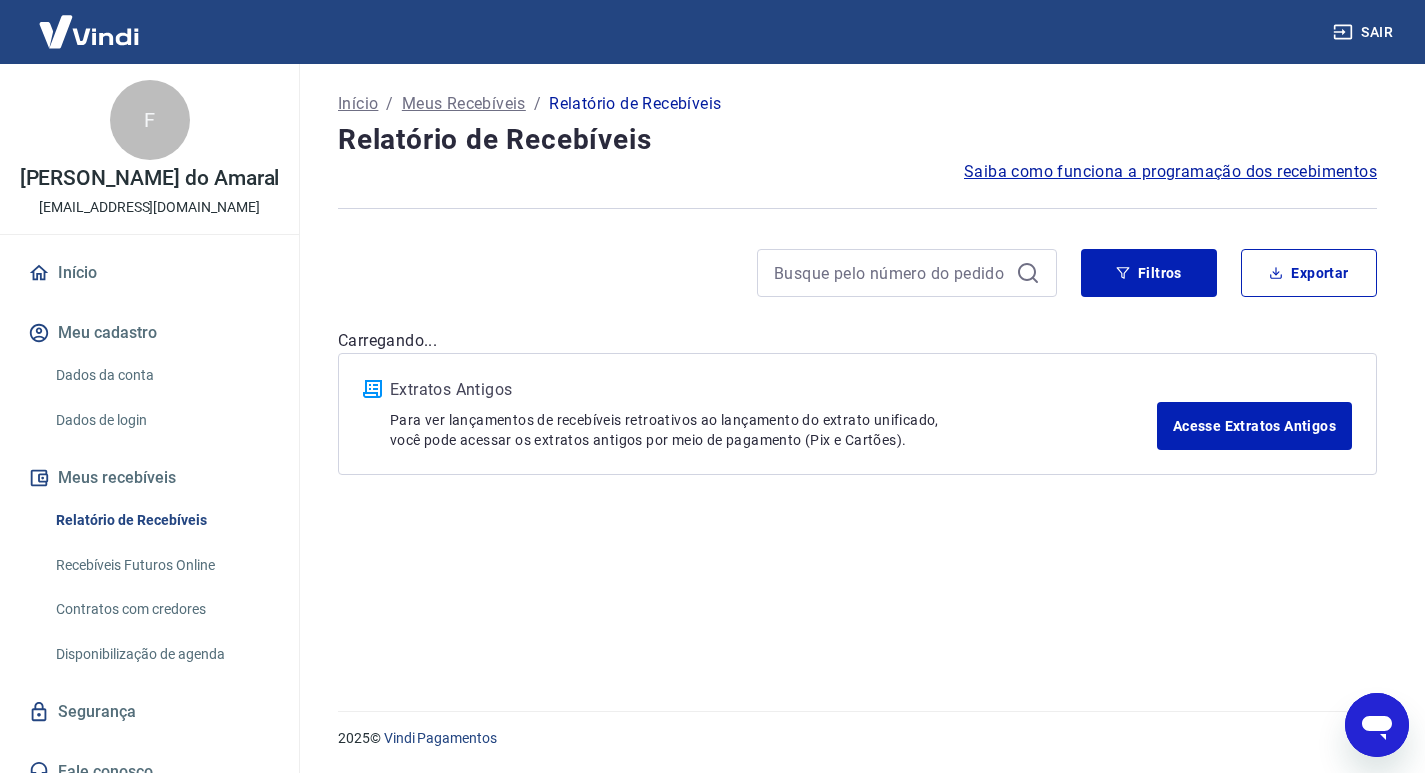 scroll, scrollTop: 0, scrollLeft: 0, axis: both 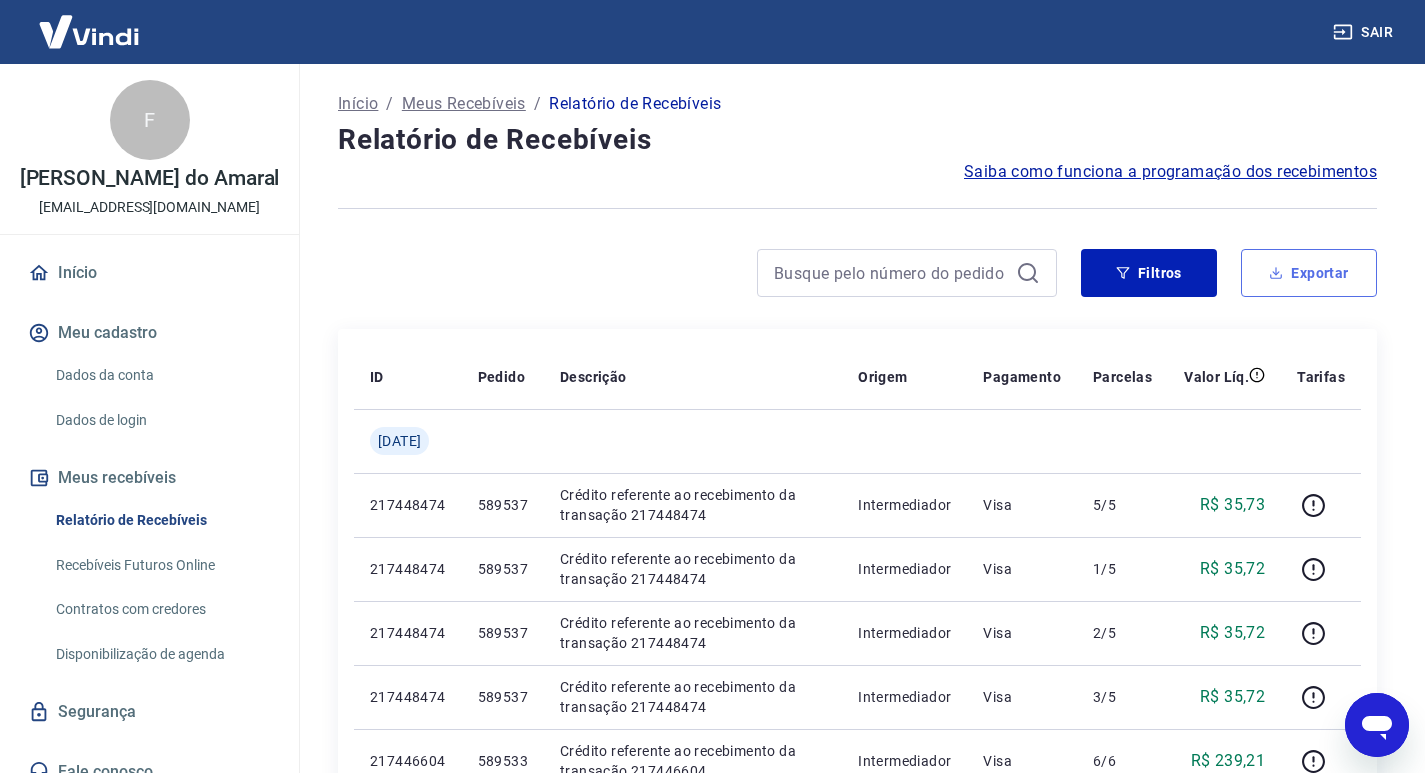 click on "Exportar" at bounding box center (1309, 273) 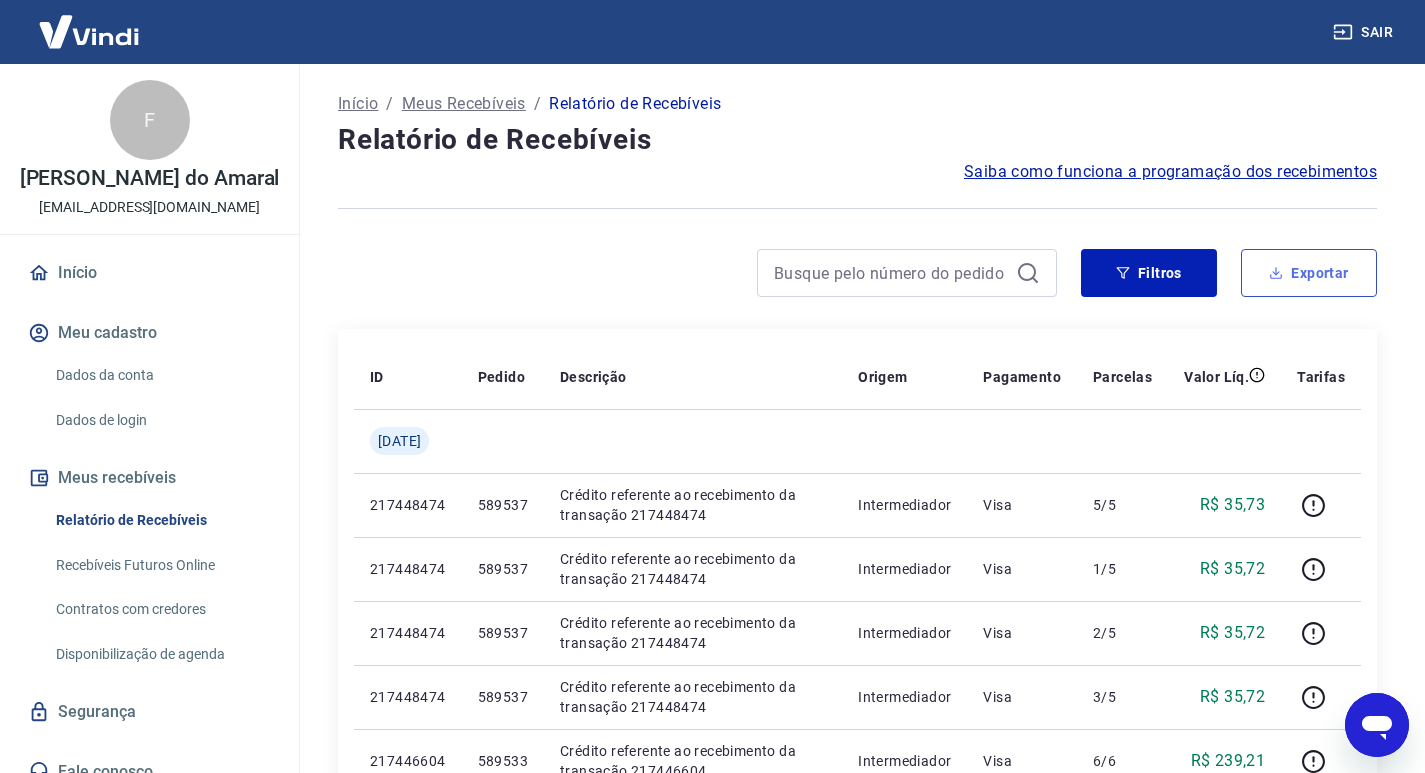 type on "[DATE]" 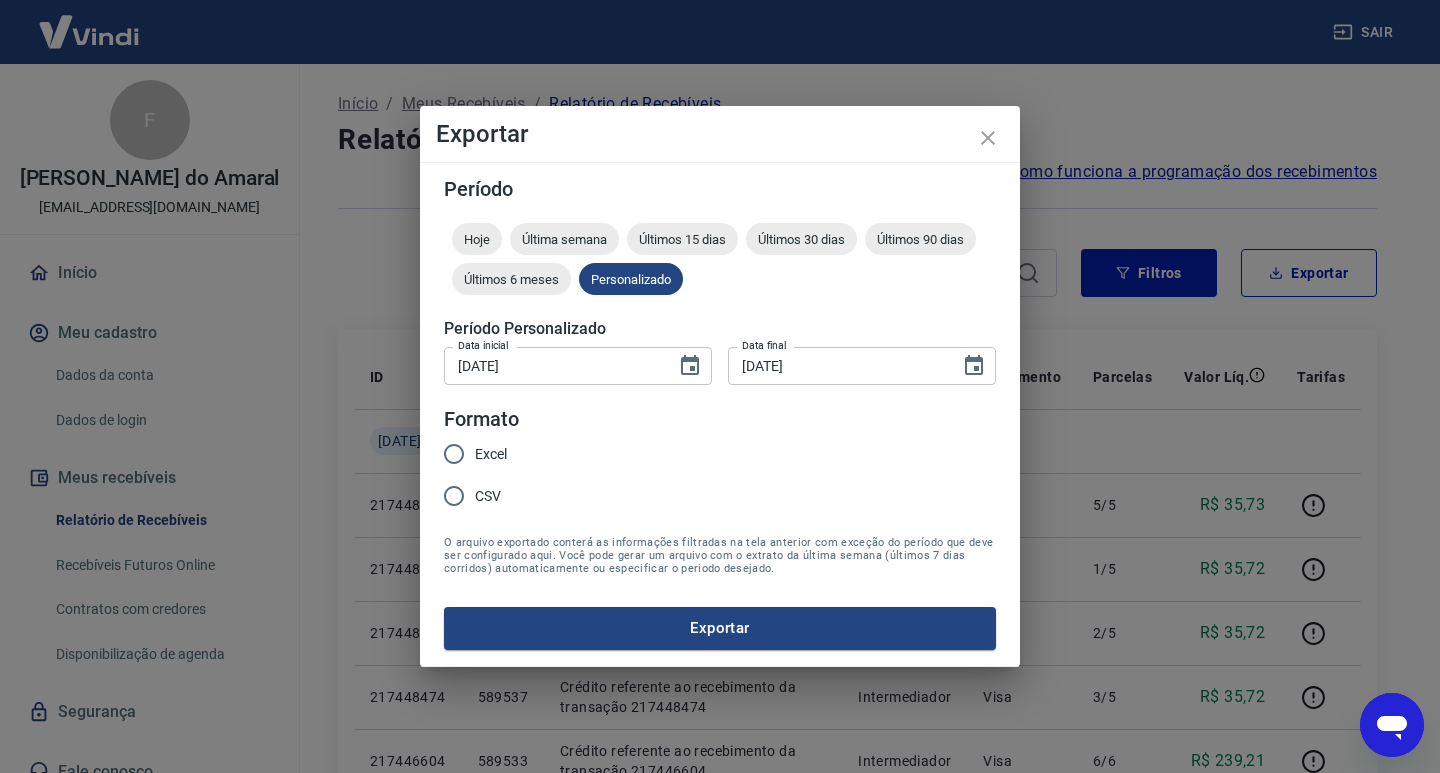 click on "Excel" at bounding box center (454, 454) 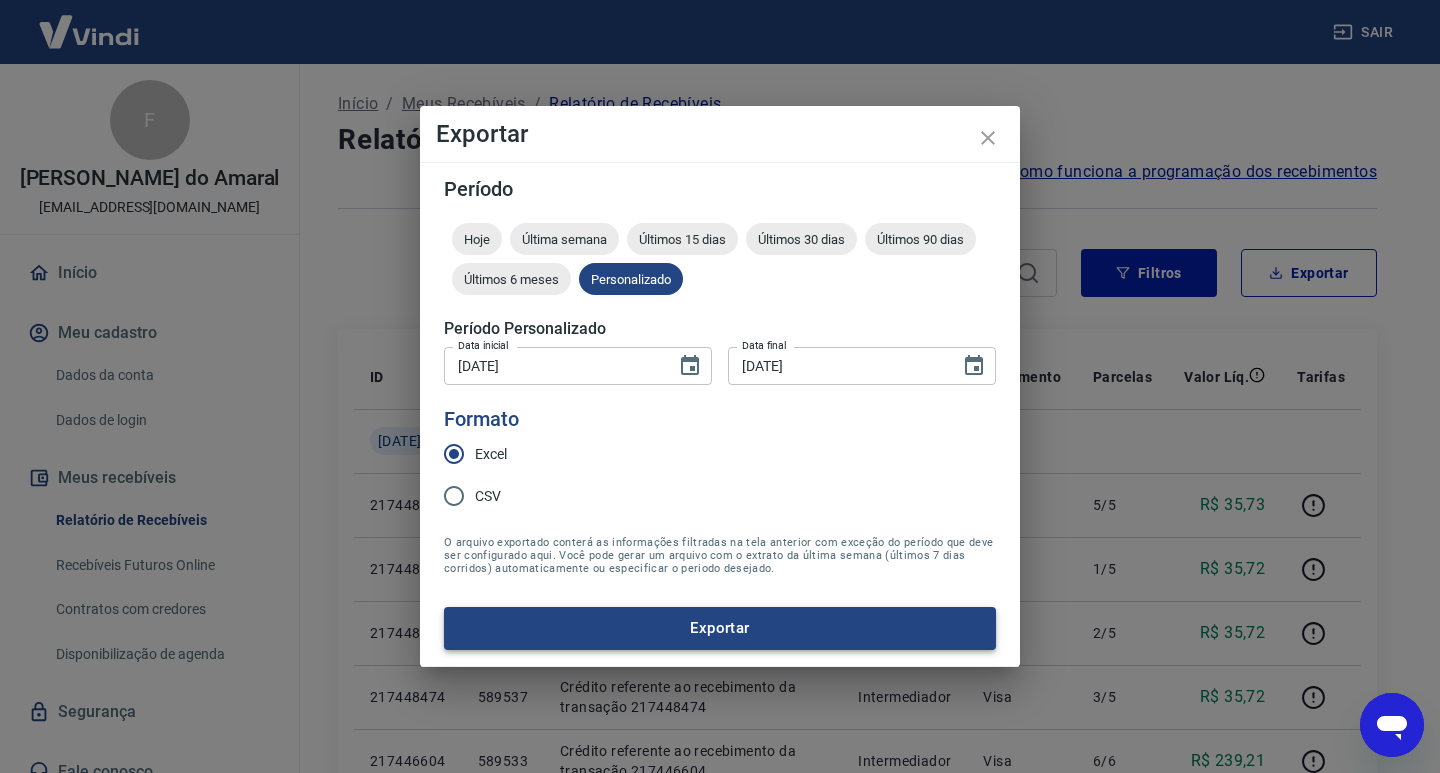 click on "Exportar" at bounding box center [720, 628] 